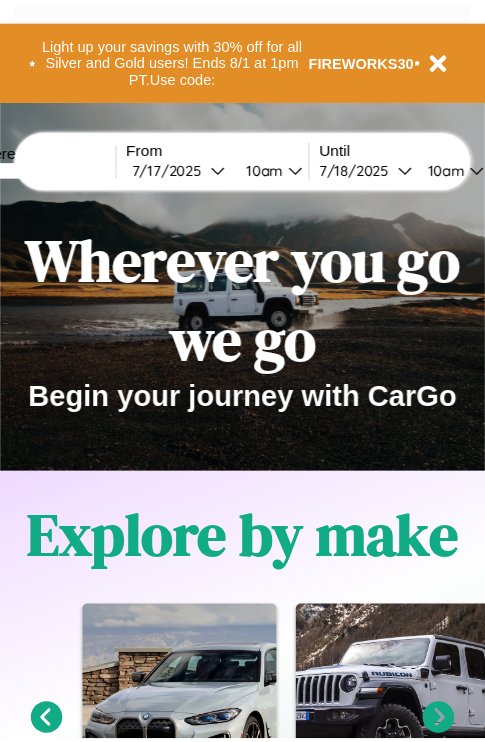 scroll, scrollTop: 0, scrollLeft: 0, axis: both 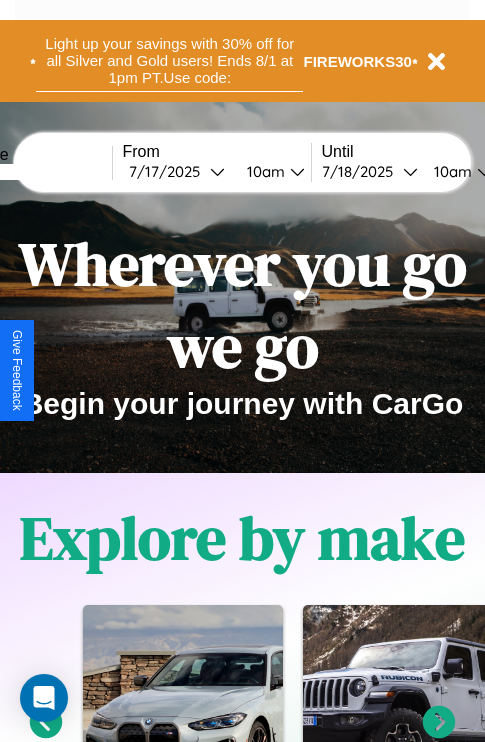 click on "Light up your savings with 30% off for all Silver and Gold users! Ends 8/1 at 1pm PT.  Use code:" at bounding box center [169, 61] 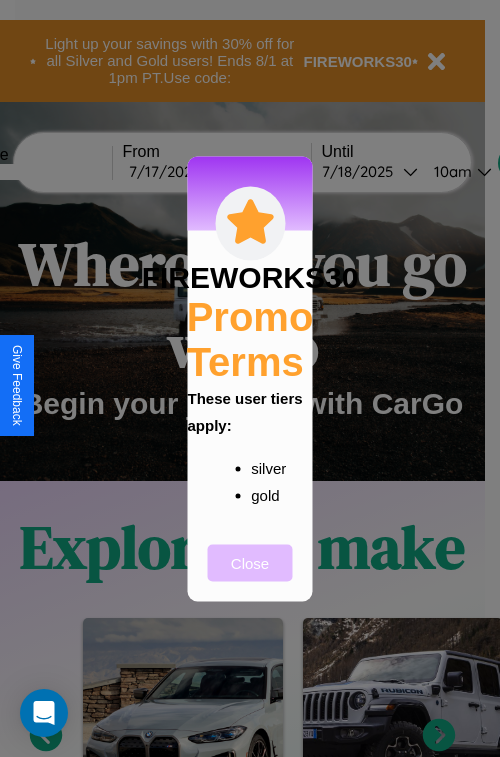 click on "Close" at bounding box center [250, 562] 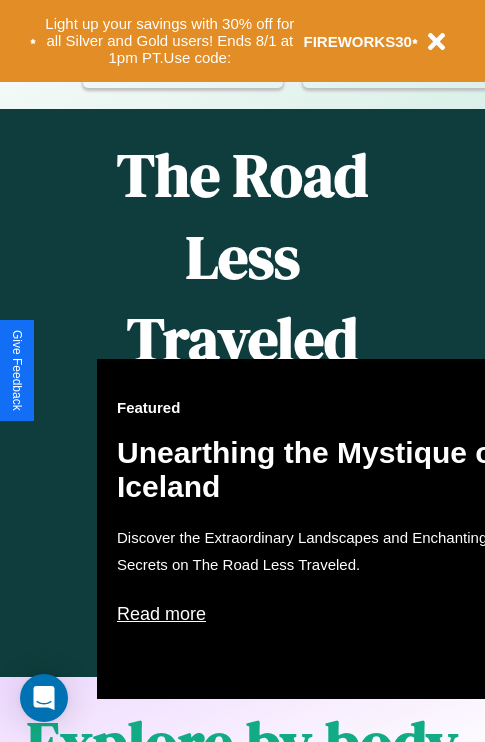 scroll, scrollTop: 817, scrollLeft: 0, axis: vertical 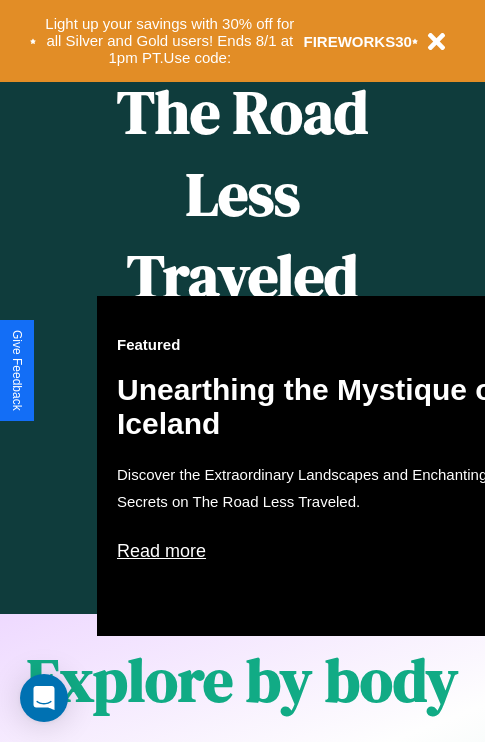 click on "Featured Unearthing the Mystique of Iceland Discover the Extraordinary Landscapes and Enchanting Secrets on The Road Less Traveled. Read more" at bounding box center (317, 466) 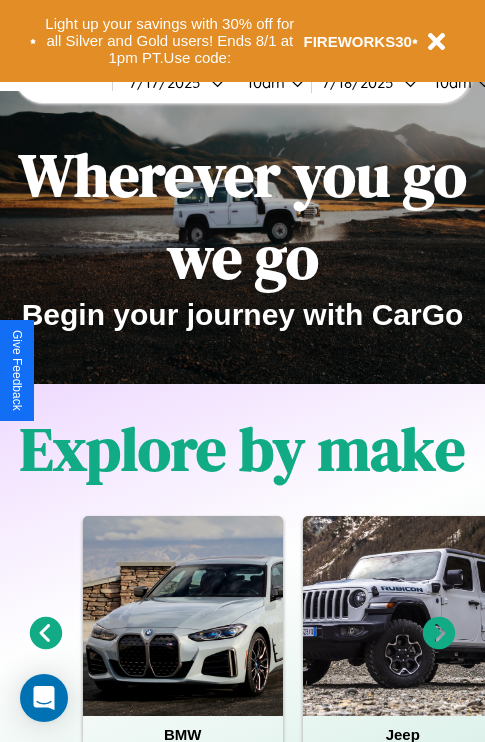 scroll, scrollTop: 0, scrollLeft: 0, axis: both 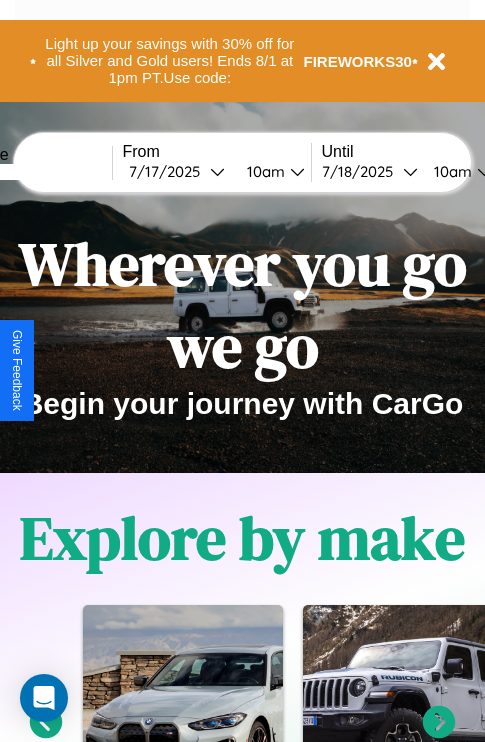 click at bounding box center [37, 172] 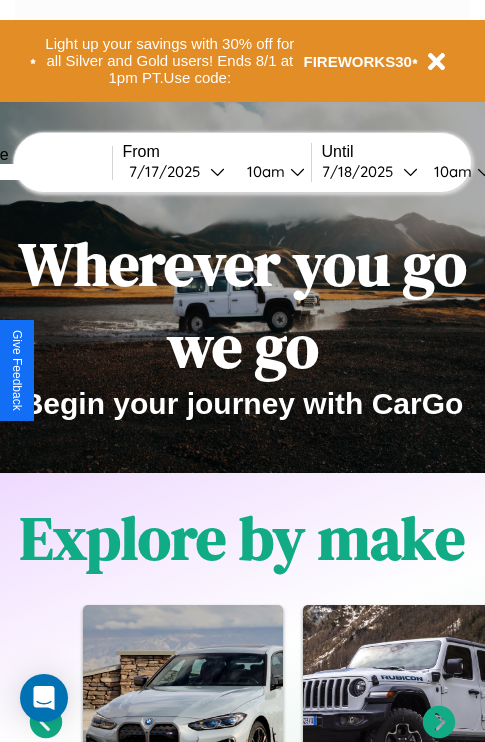 type on "*****" 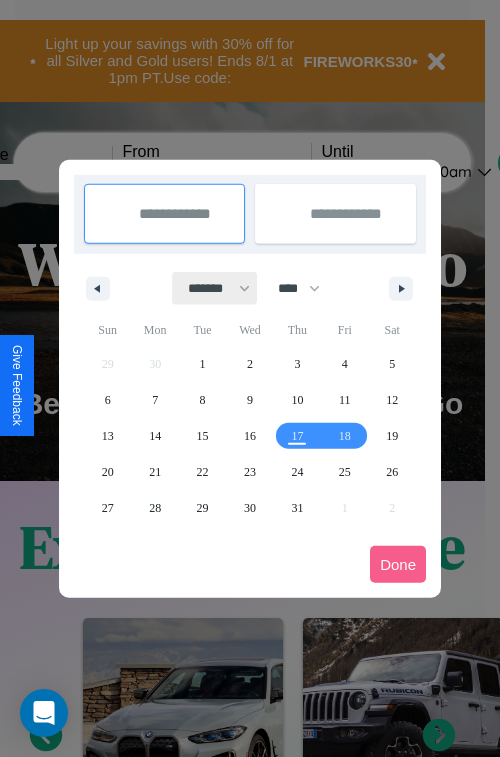 click on "******* ******** ***** ***** *** **** **** ****** ********* ******* ******** ********" at bounding box center [215, 288] 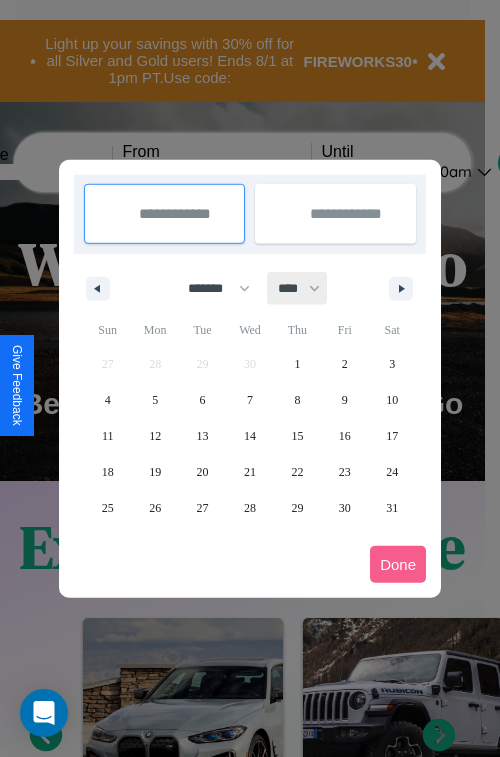 click on "**** **** **** **** **** **** **** **** **** **** **** **** **** **** **** **** **** **** **** **** **** **** **** **** **** **** **** **** **** **** **** **** **** **** **** **** **** **** **** **** **** **** **** **** **** **** **** **** **** **** **** **** **** **** **** **** **** **** **** **** **** **** **** **** **** **** **** **** **** **** **** **** **** **** **** **** **** **** **** **** **** **** **** **** **** **** **** **** **** **** **** **** **** **** **** **** **** **** **** **** **** **** **** **** **** **** **** **** **** **** **** **** **** **** **** **** **** **** **** **** ****" at bounding box center (298, 288) 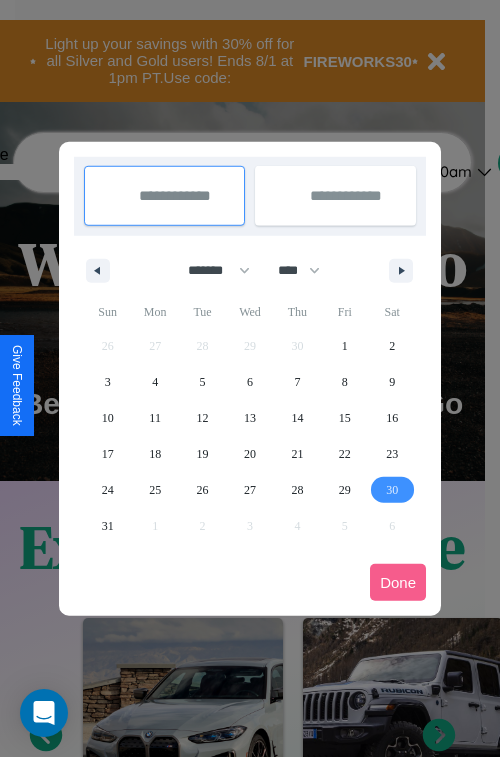 click on "30" at bounding box center (392, 490) 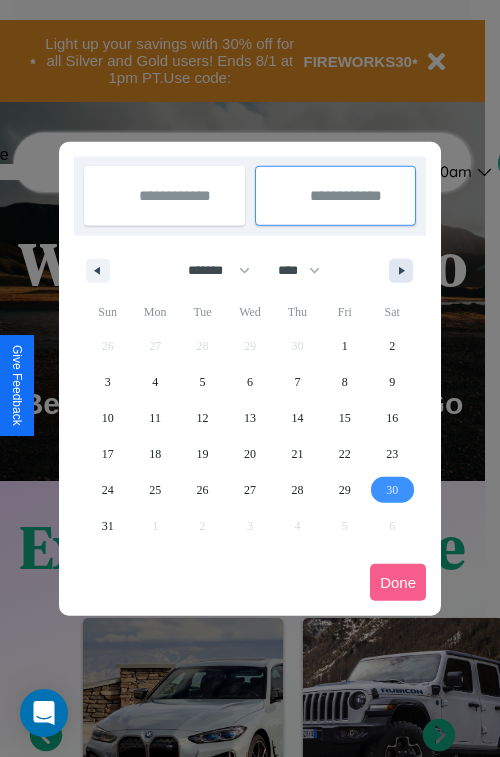 click at bounding box center [405, 271] 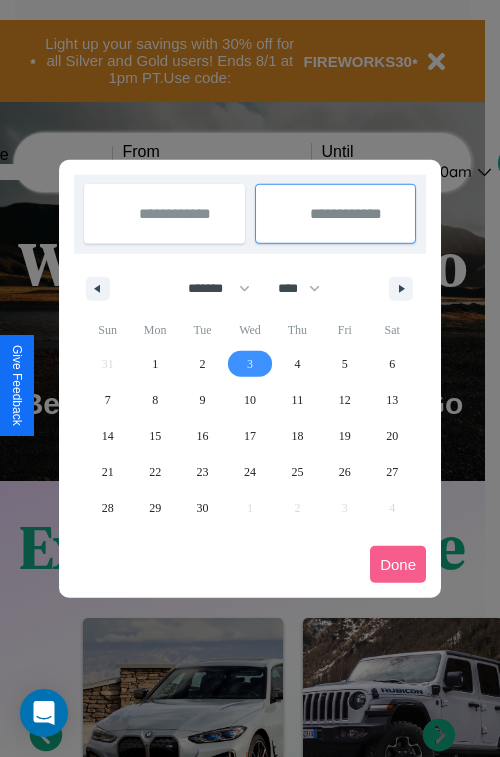 click on "3" at bounding box center (250, 364) 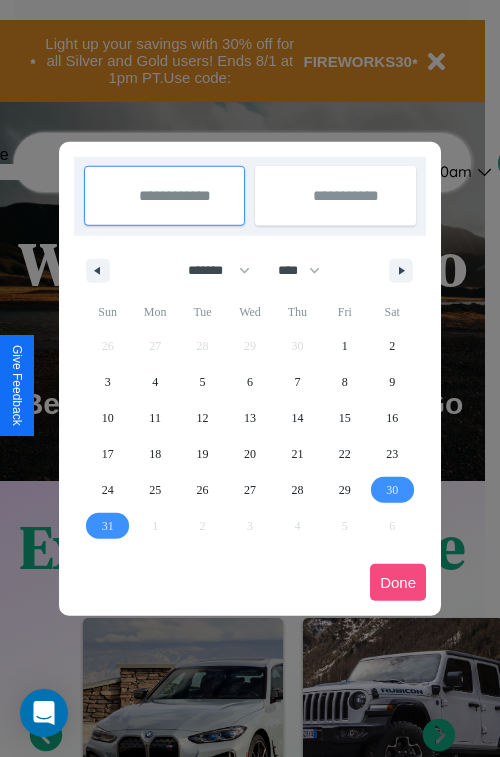 click on "Done" at bounding box center (398, 582) 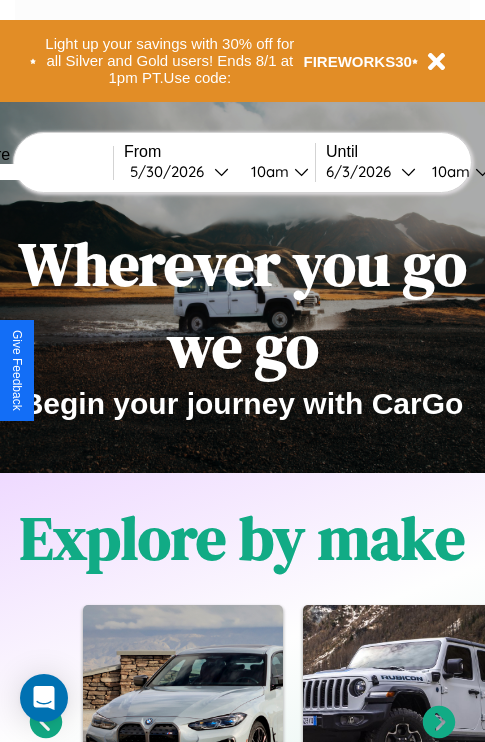 scroll, scrollTop: 0, scrollLeft: 72, axis: horizontal 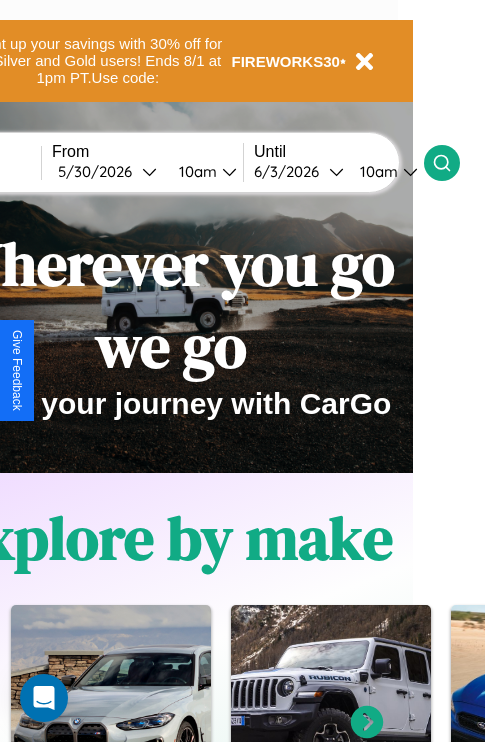 click 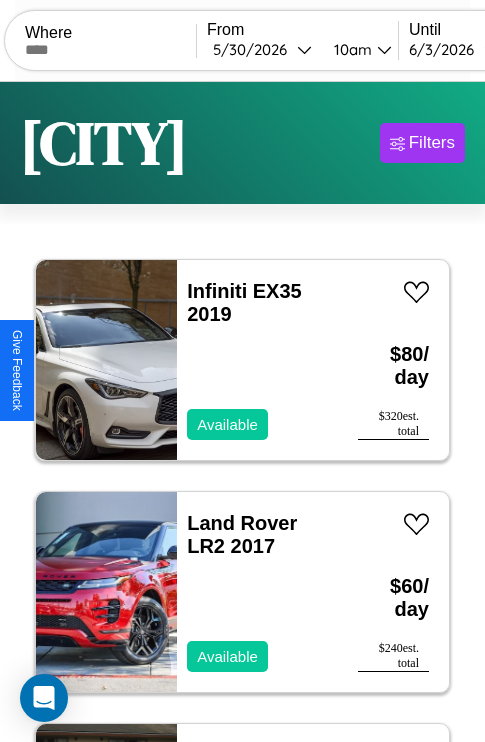scroll, scrollTop: 95, scrollLeft: 0, axis: vertical 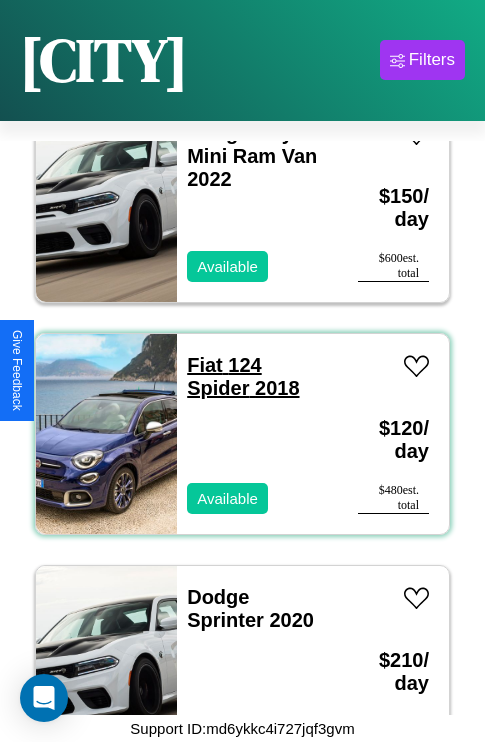click on "Fiat   124 Spider   2018" at bounding box center (243, 376) 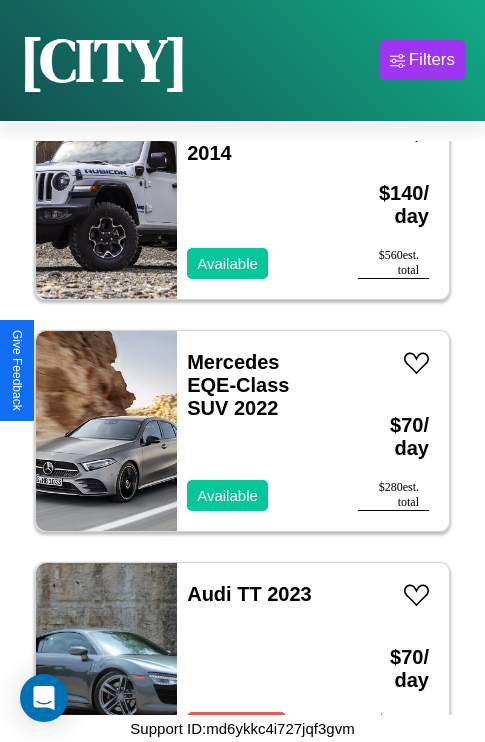 scroll, scrollTop: 35414, scrollLeft: 0, axis: vertical 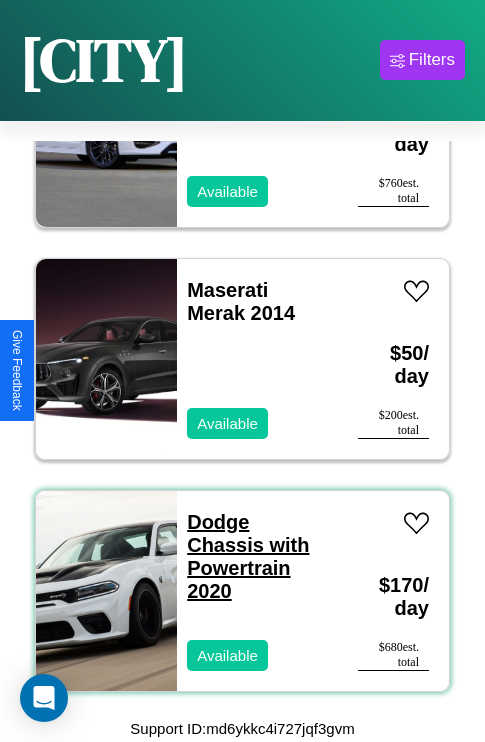 click on "Dodge   Chassis with Powertrain   2020" at bounding box center (248, 556) 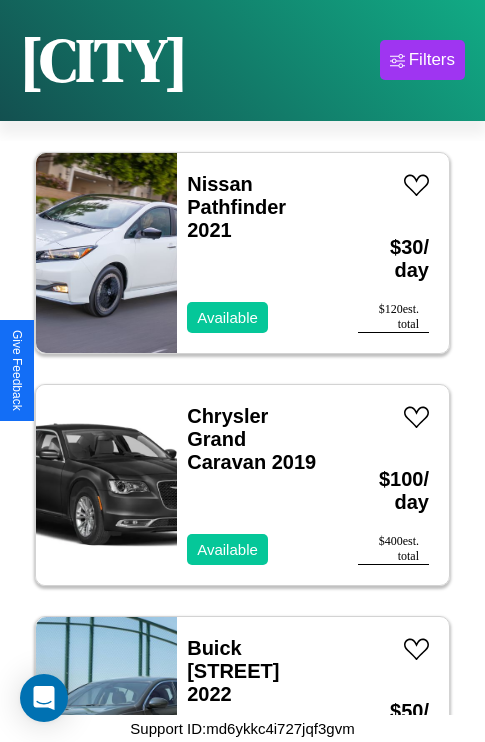 scroll, scrollTop: 10979, scrollLeft: 0, axis: vertical 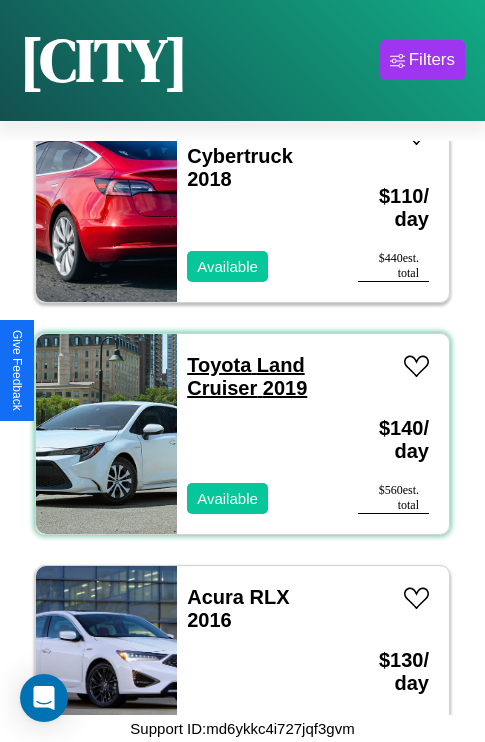 click on "Toyota   Land Cruiser   2019" at bounding box center (247, 376) 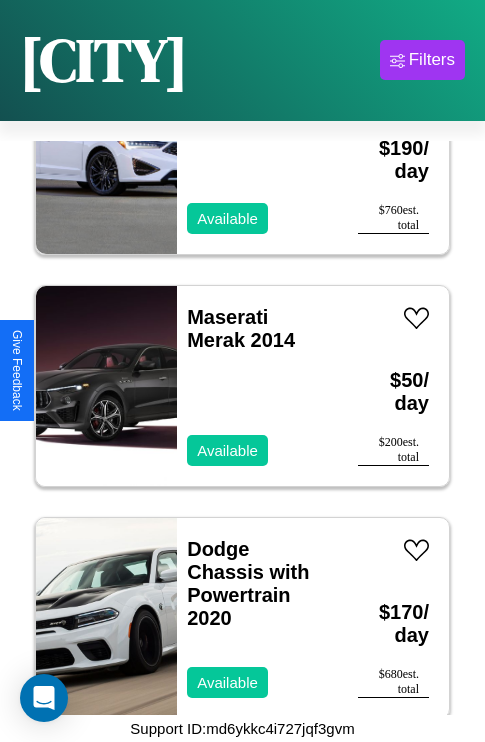 scroll, scrollTop: 35414, scrollLeft: 0, axis: vertical 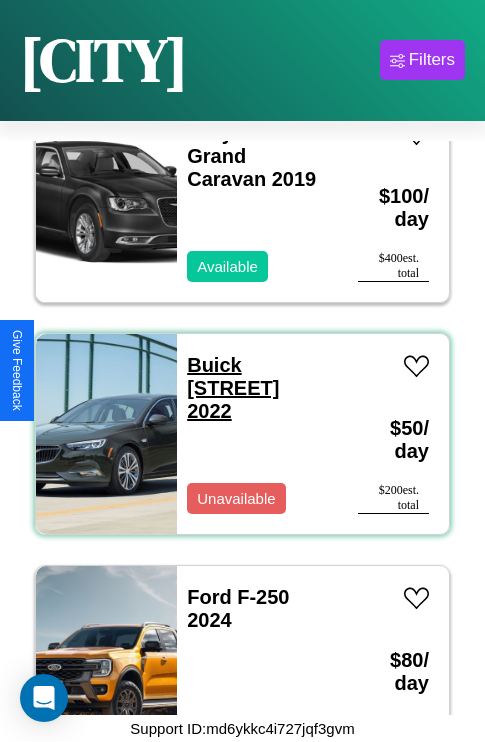 click on "Buick   Park Avenue   2022" at bounding box center (233, 388) 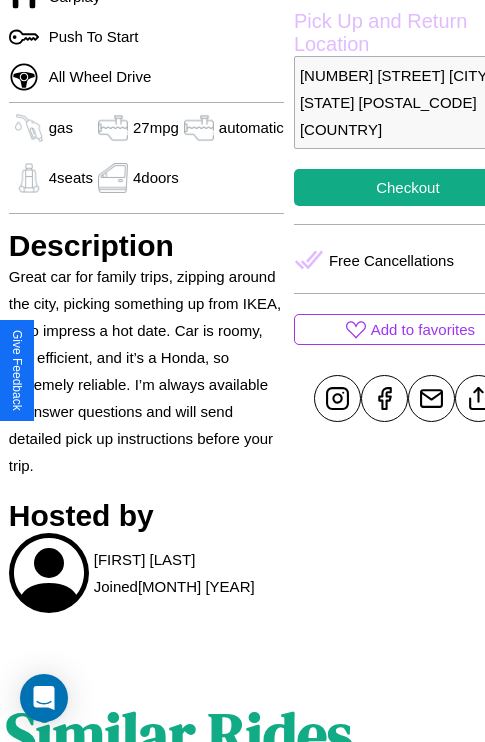 scroll, scrollTop: 710, scrollLeft: 64, axis: both 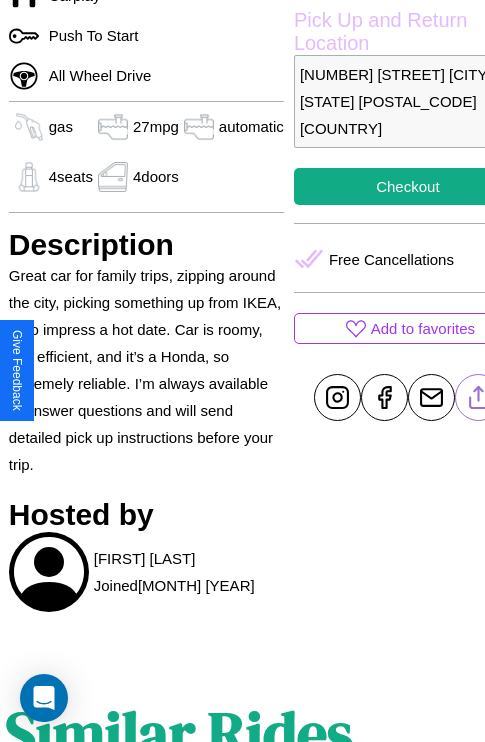 click 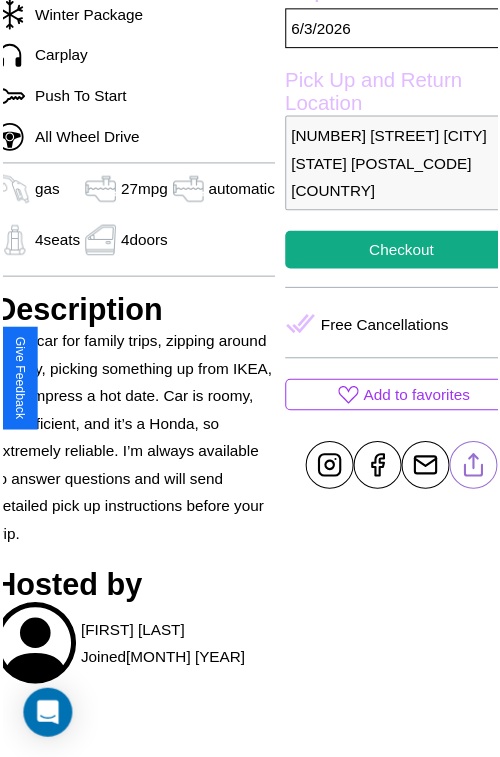 scroll, scrollTop: 641, scrollLeft: 84, axis: both 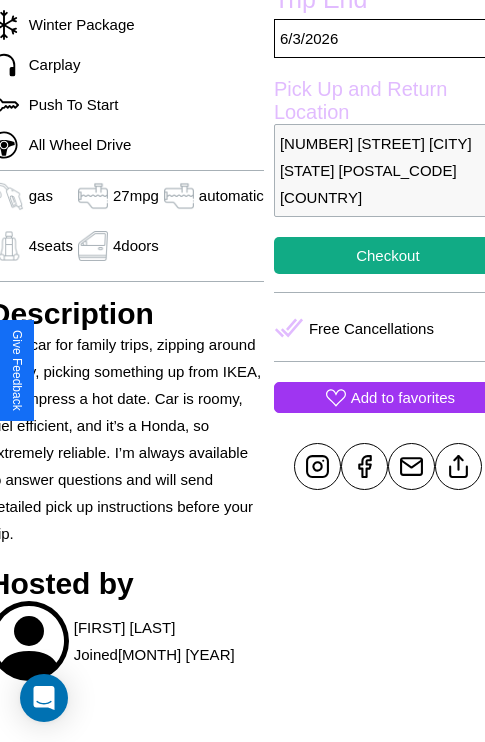 click on "Add to favorites" at bounding box center (403, 397) 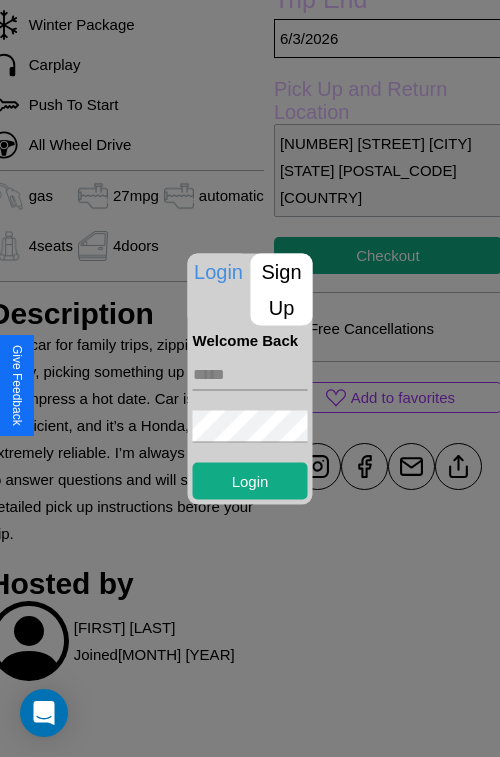 click on "Sign Up" at bounding box center [282, 289] 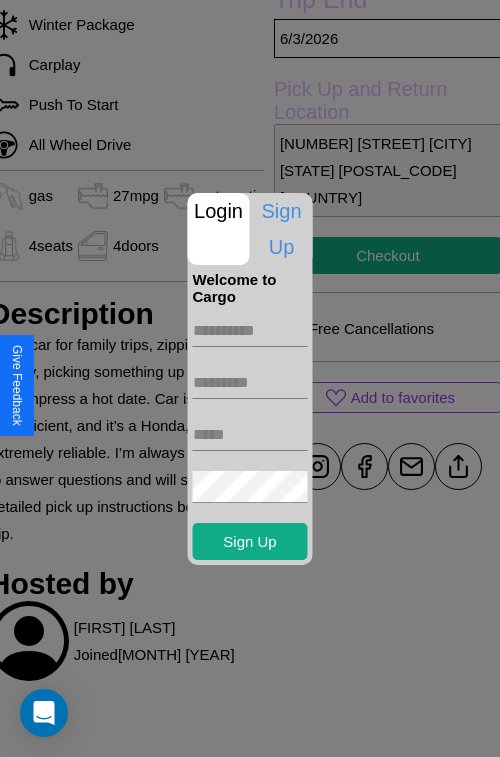 click at bounding box center [250, 331] 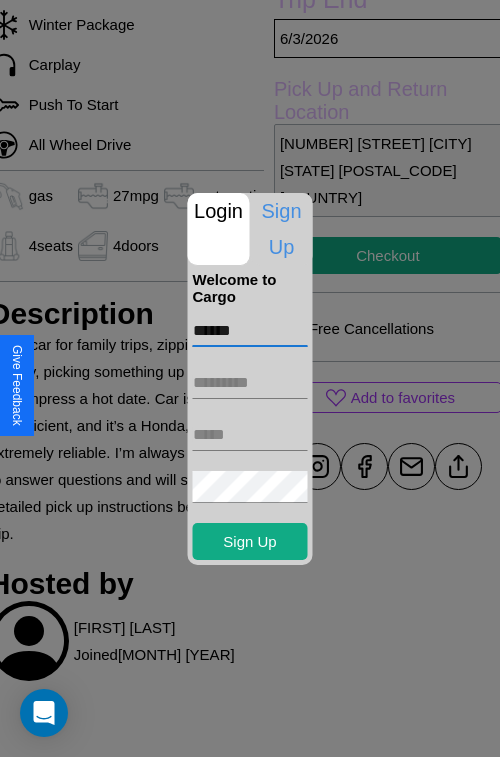 type on "******" 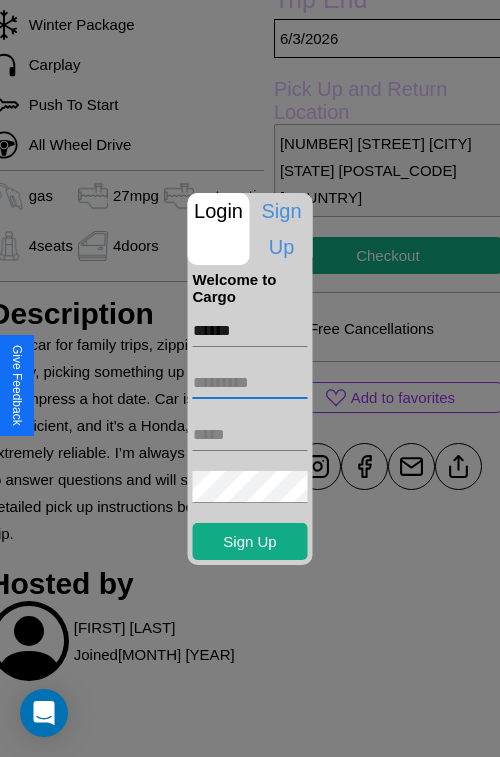click at bounding box center [250, 383] 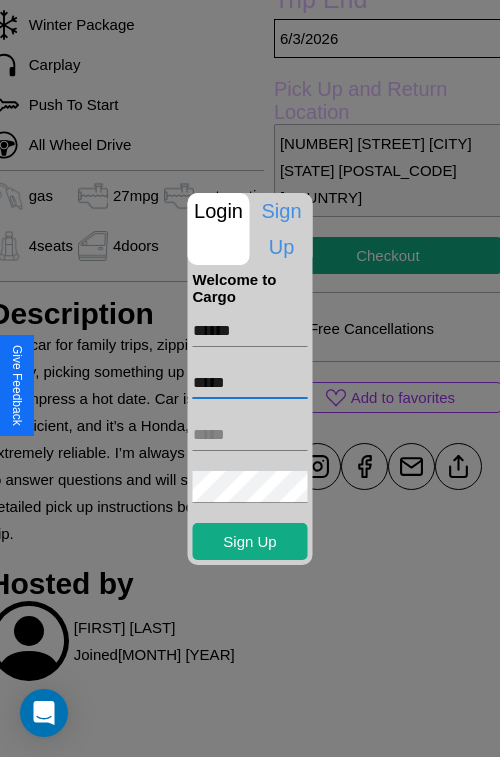 type on "*****" 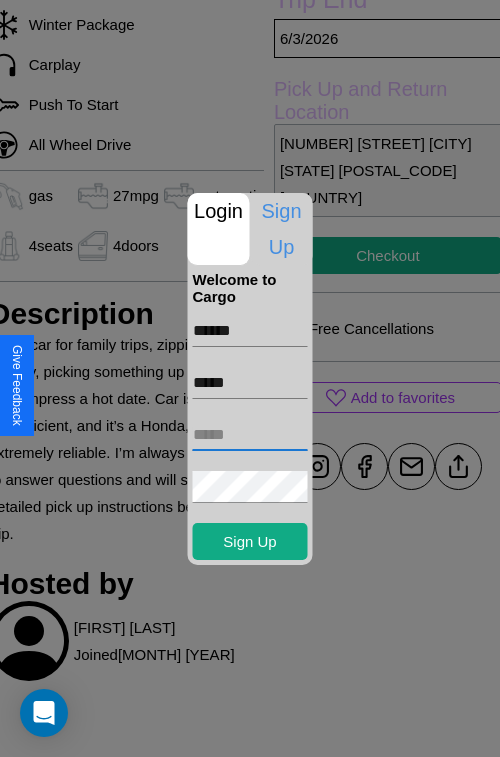 click at bounding box center [250, 435] 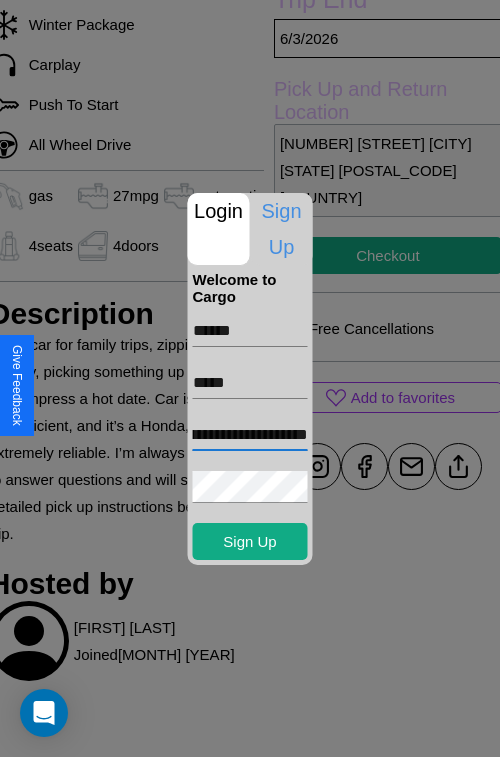 scroll, scrollTop: 0, scrollLeft: 62, axis: horizontal 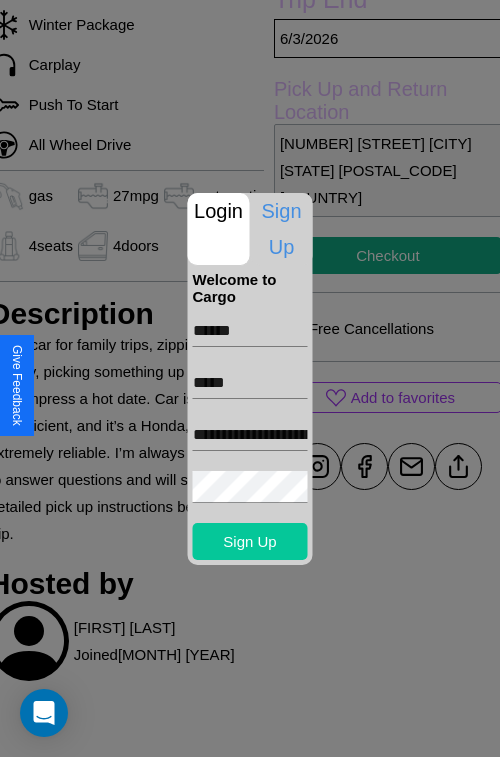 click on "Sign Up" at bounding box center [250, 541] 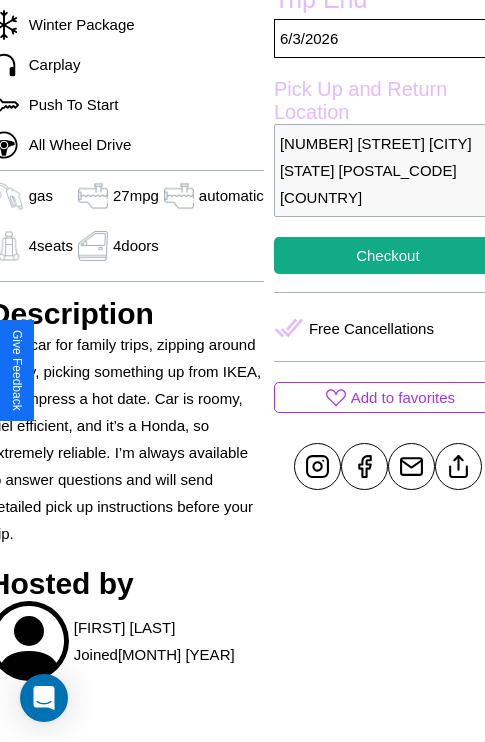 scroll, scrollTop: 641, scrollLeft: 84, axis: both 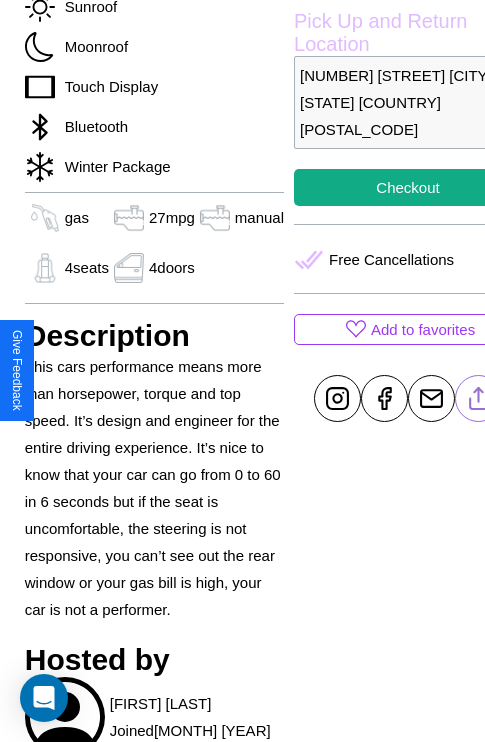 click 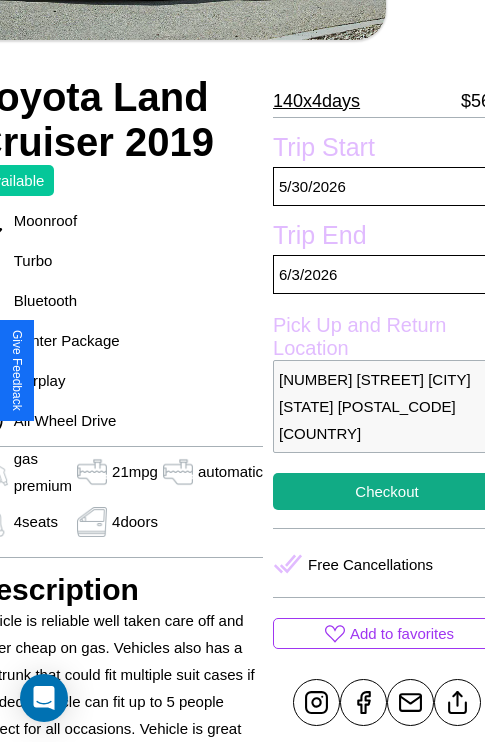 scroll, scrollTop: 336, scrollLeft: 107, axis: both 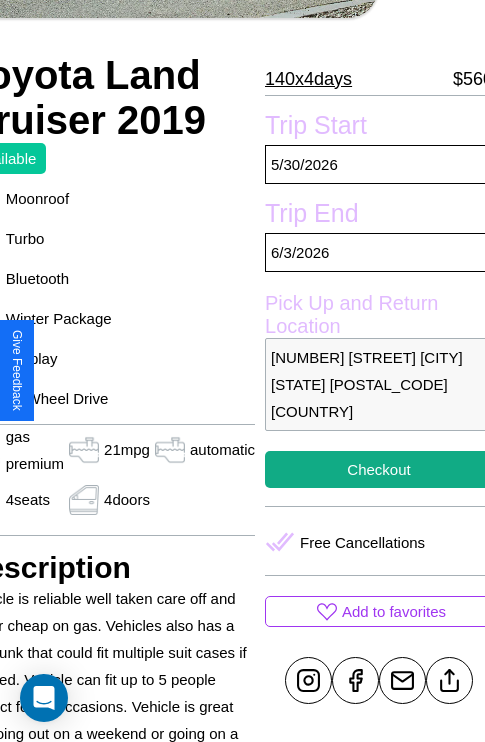 click on "[NUMBER] [STREET] [CITY] [STATE] [POSTAL_CODE] [COUNTRY]" at bounding box center [379, 384] 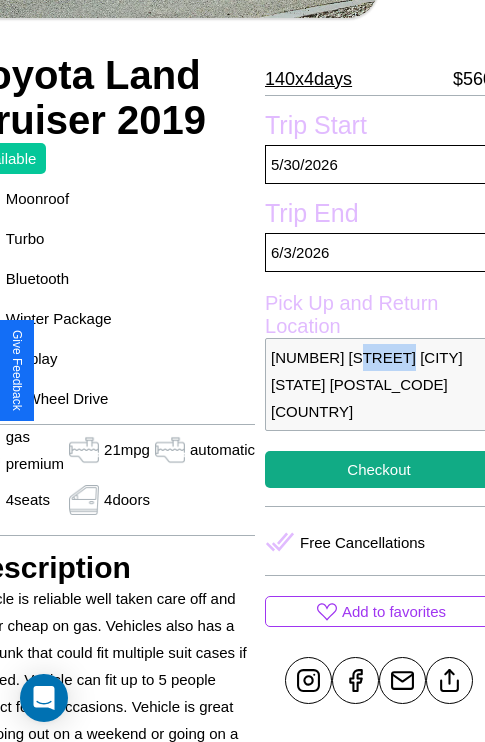 click on "1333 Third Street  Delhi Delhi 39069 India" at bounding box center [379, 384] 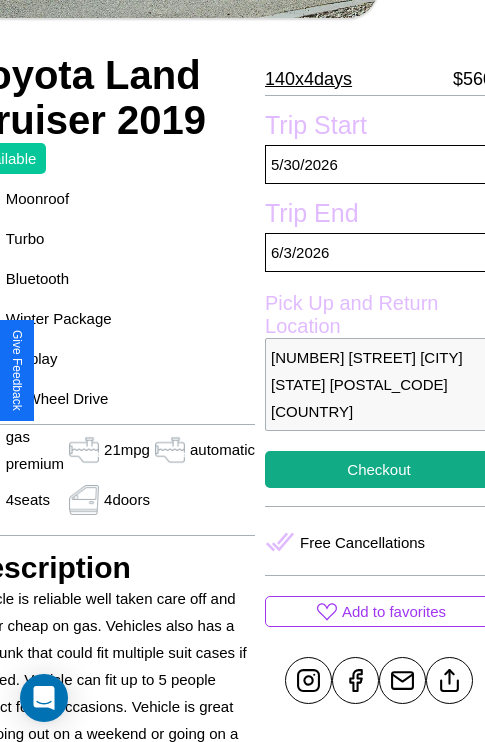 click on "1333 Third Street  Delhi Delhi 39069 India" at bounding box center [379, 384] 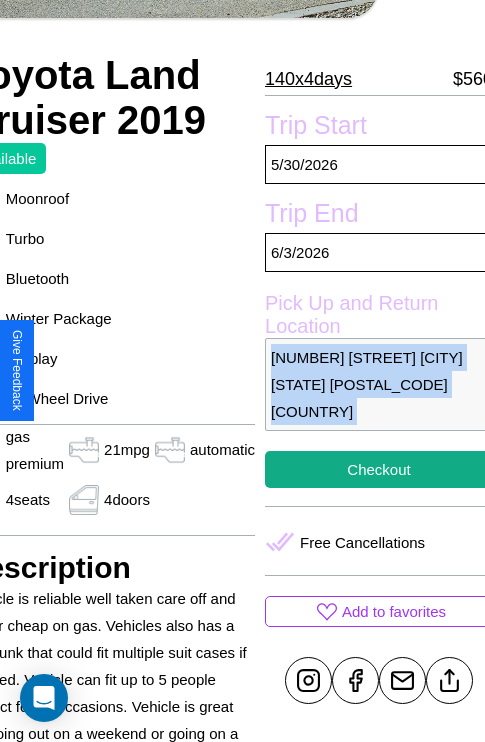click on "1333 Third Street  Delhi Delhi 39069 India" at bounding box center (379, 384) 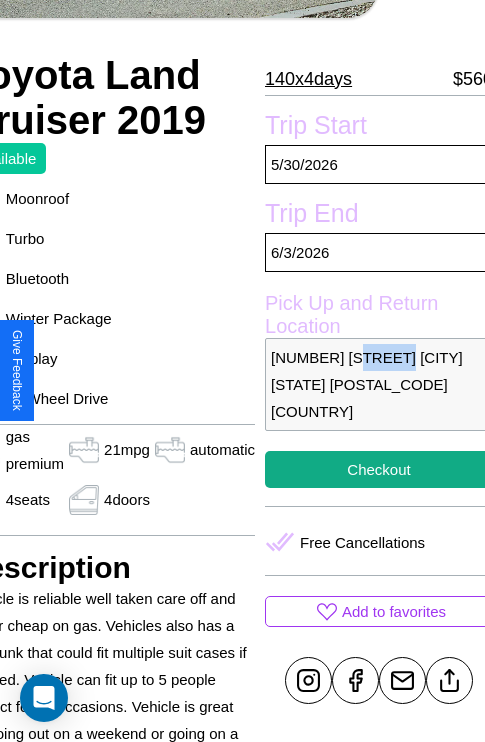 click on "1333 Third Street  Delhi Delhi 39069 India" at bounding box center [379, 384] 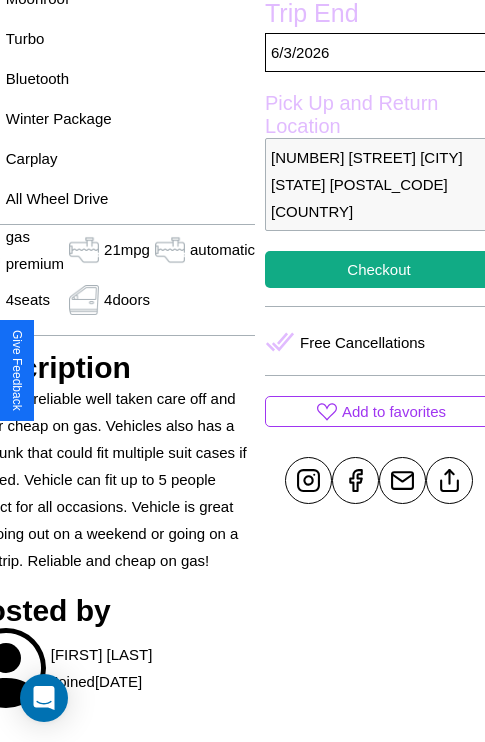 scroll, scrollTop: 550, scrollLeft: 107, axis: both 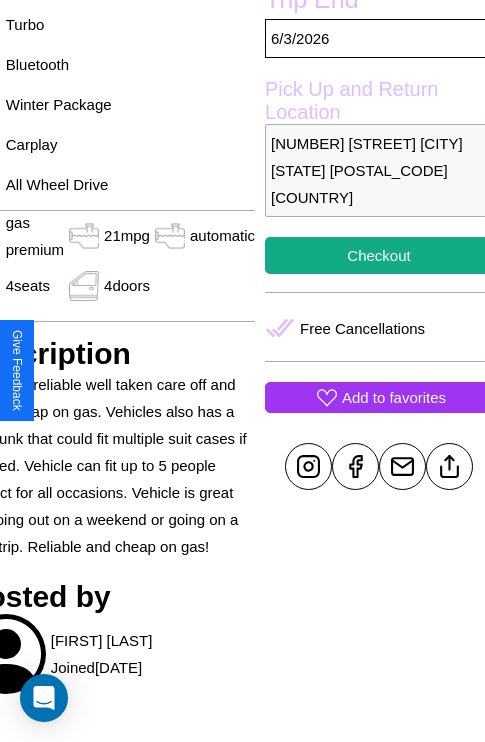 click on "Add to favorites" at bounding box center [394, 397] 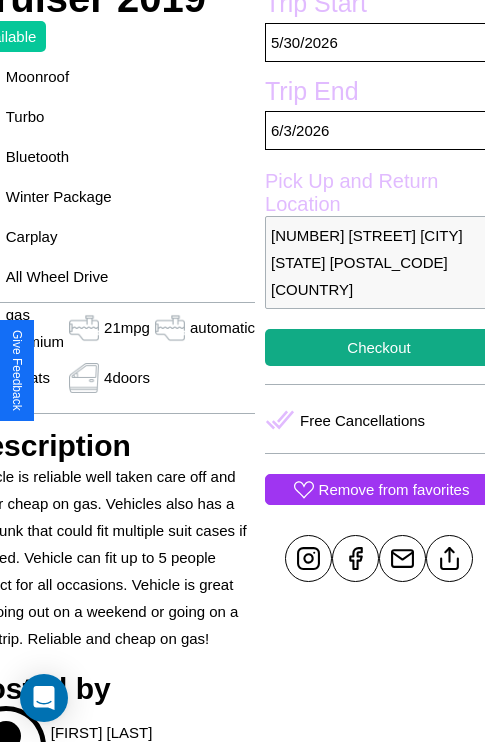 scroll, scrollTop: 408, scrollLeft: 107, axis: both 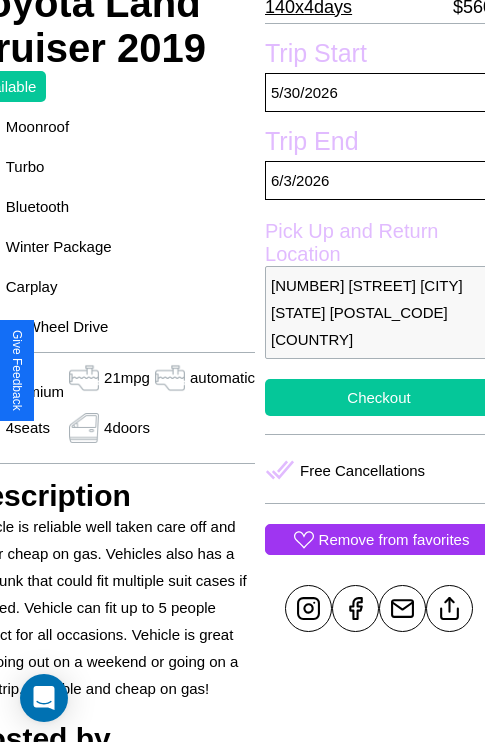 click on "Checkout" at bounding box center (379, 397) 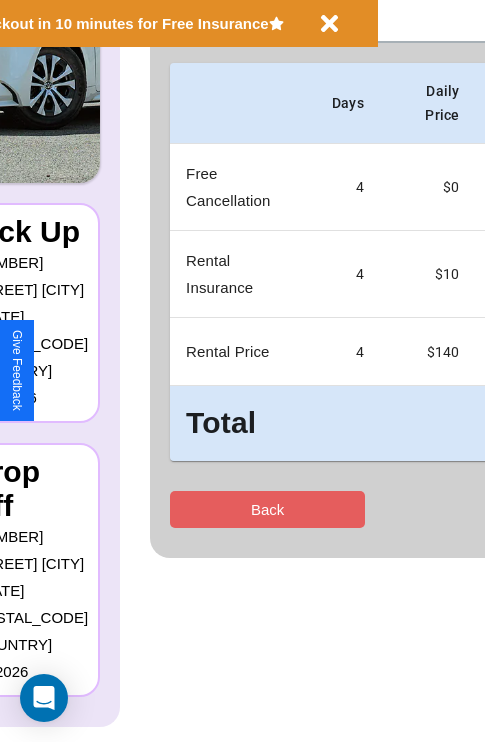 scroll, scrollTop: 0, scrollLeft: 0, axis: both 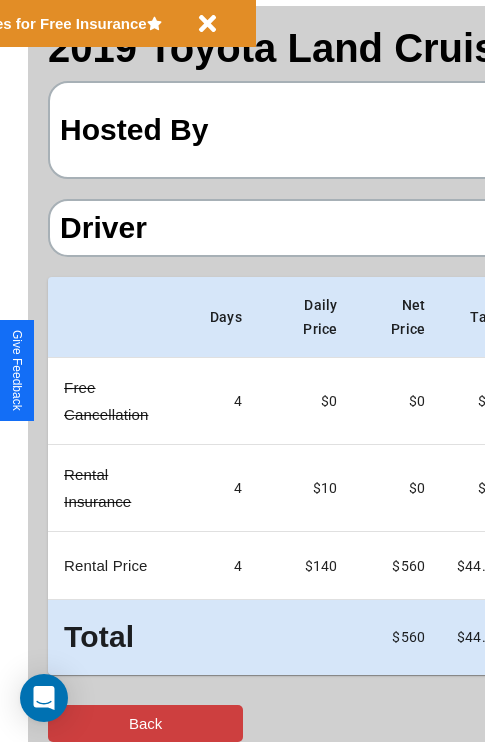 click on "Back" at bounding box center [145, 723] 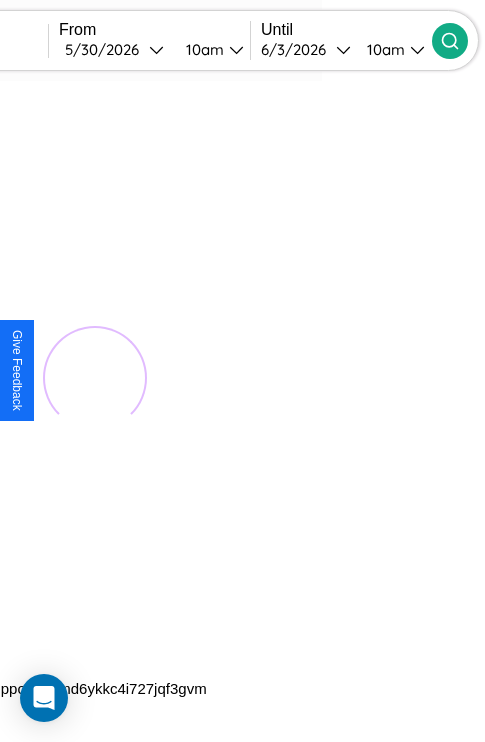 scroll, scrollTop: 0, scrollLeft: 0, axis: both 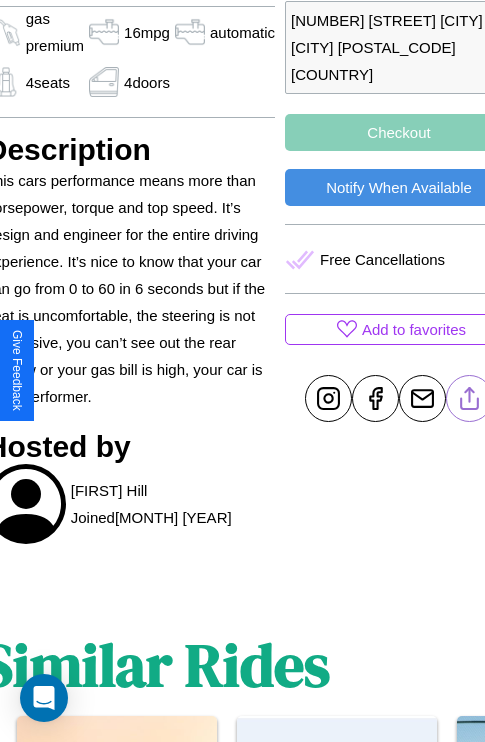 click 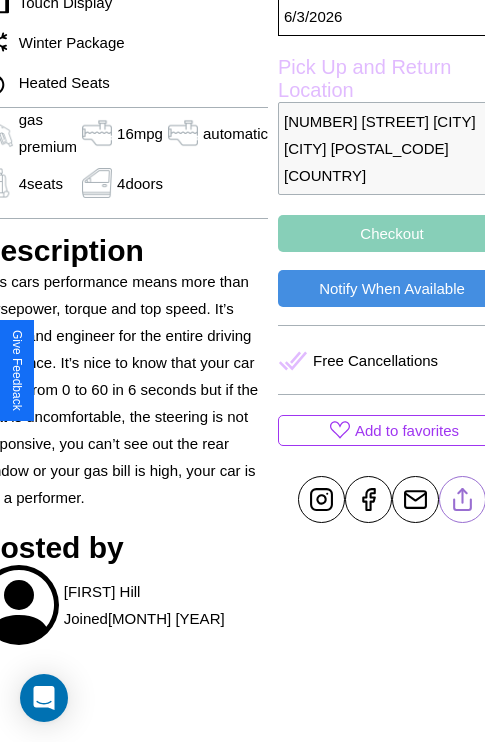 scroll, scrollTop: 497, scrollLeft: 107, axis: both 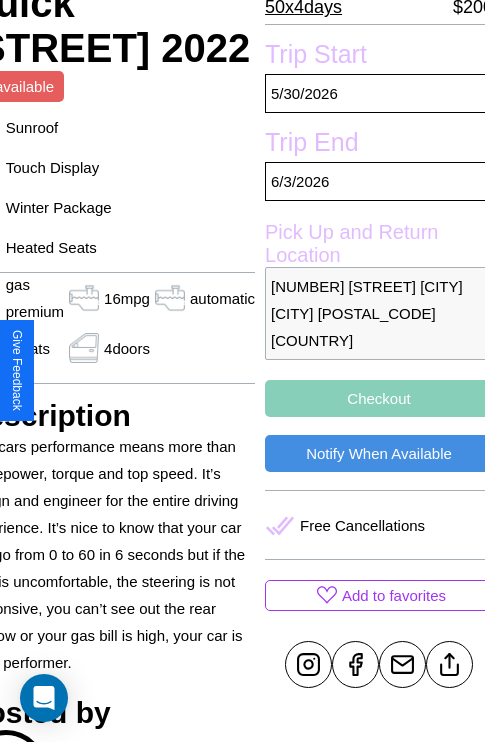 click on "Checkout" at bounding box center (379, 398) 